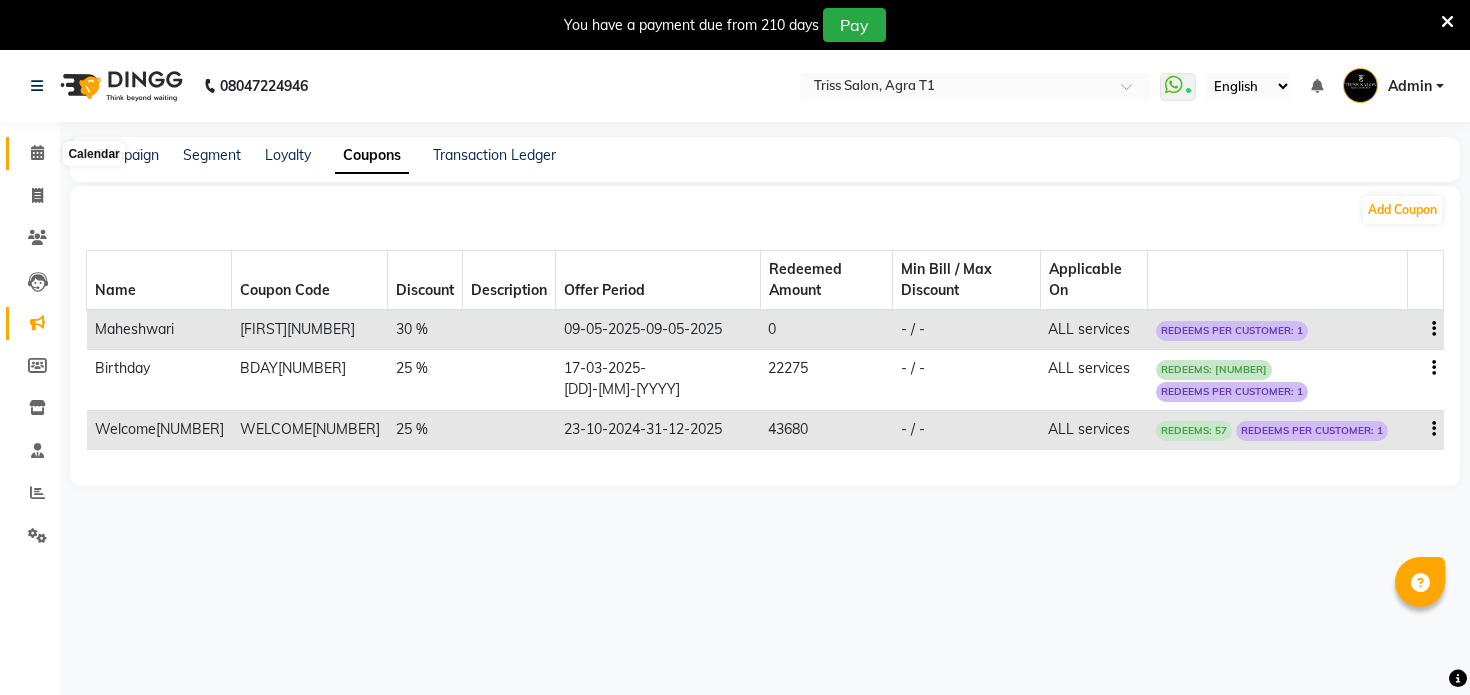 scroll, scrollTop: 0, scrollLeft: 0, axis: both 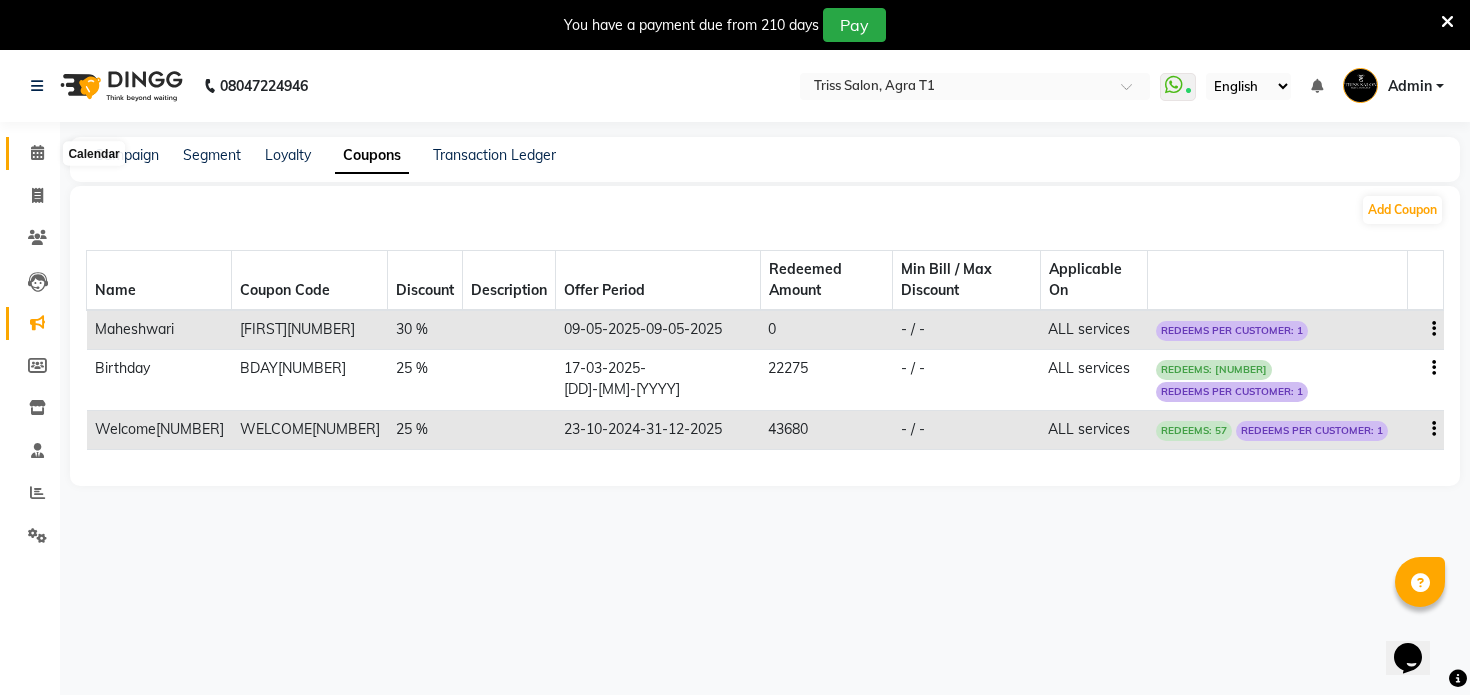 click 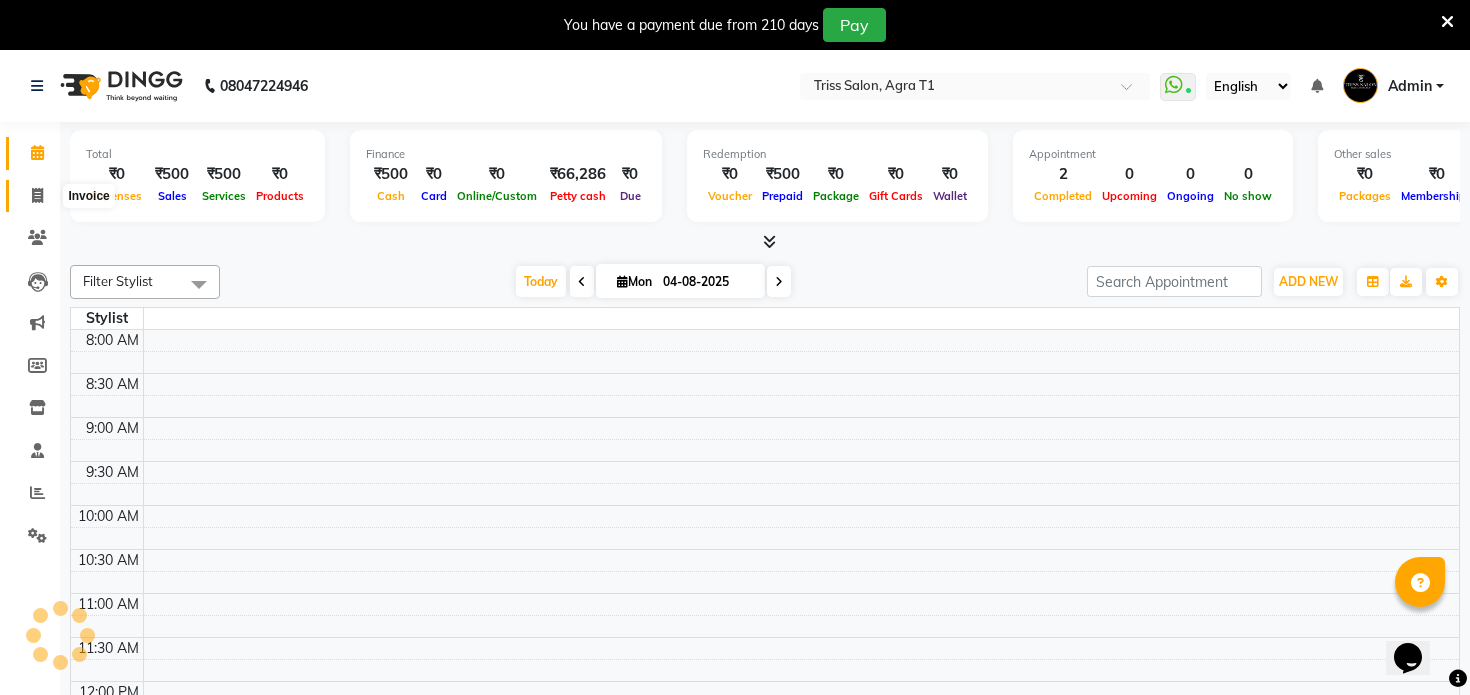 scroll, scrollTop: 441, scrollLeft: 0, axis: vertical 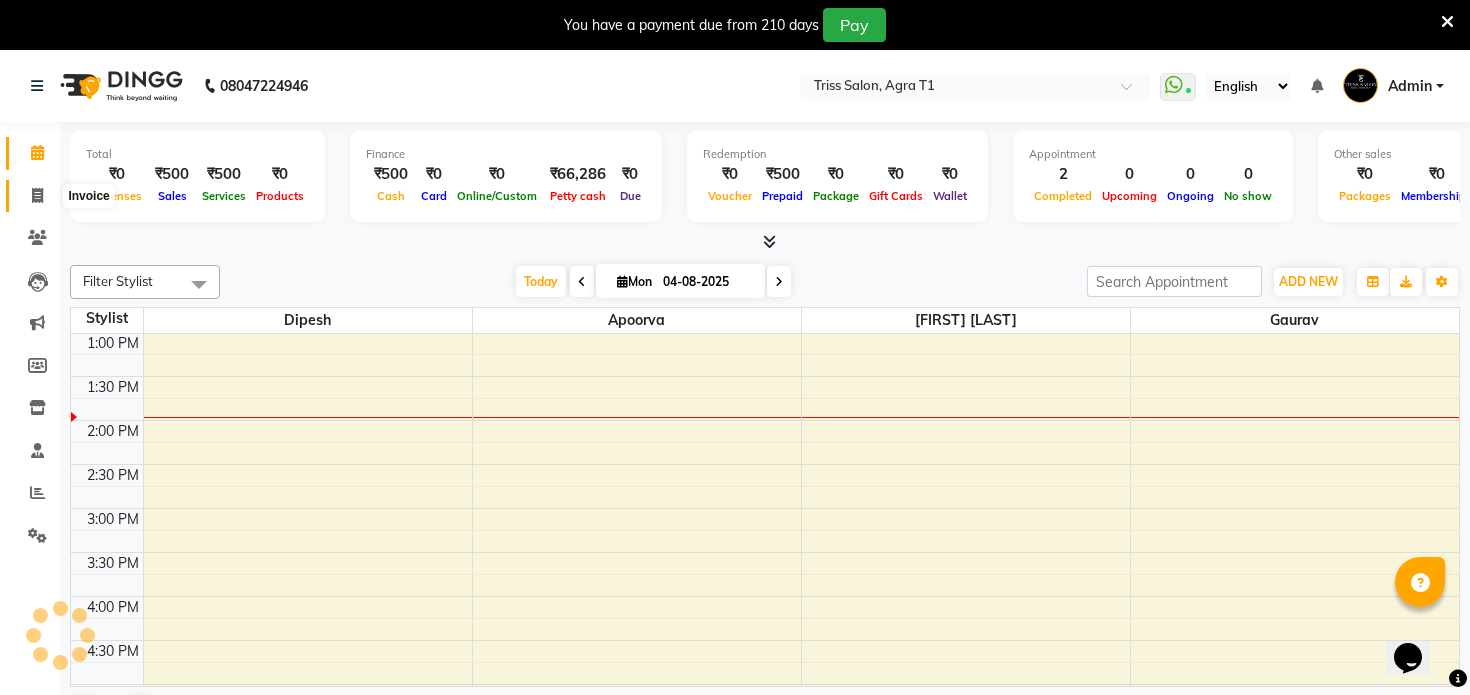 click 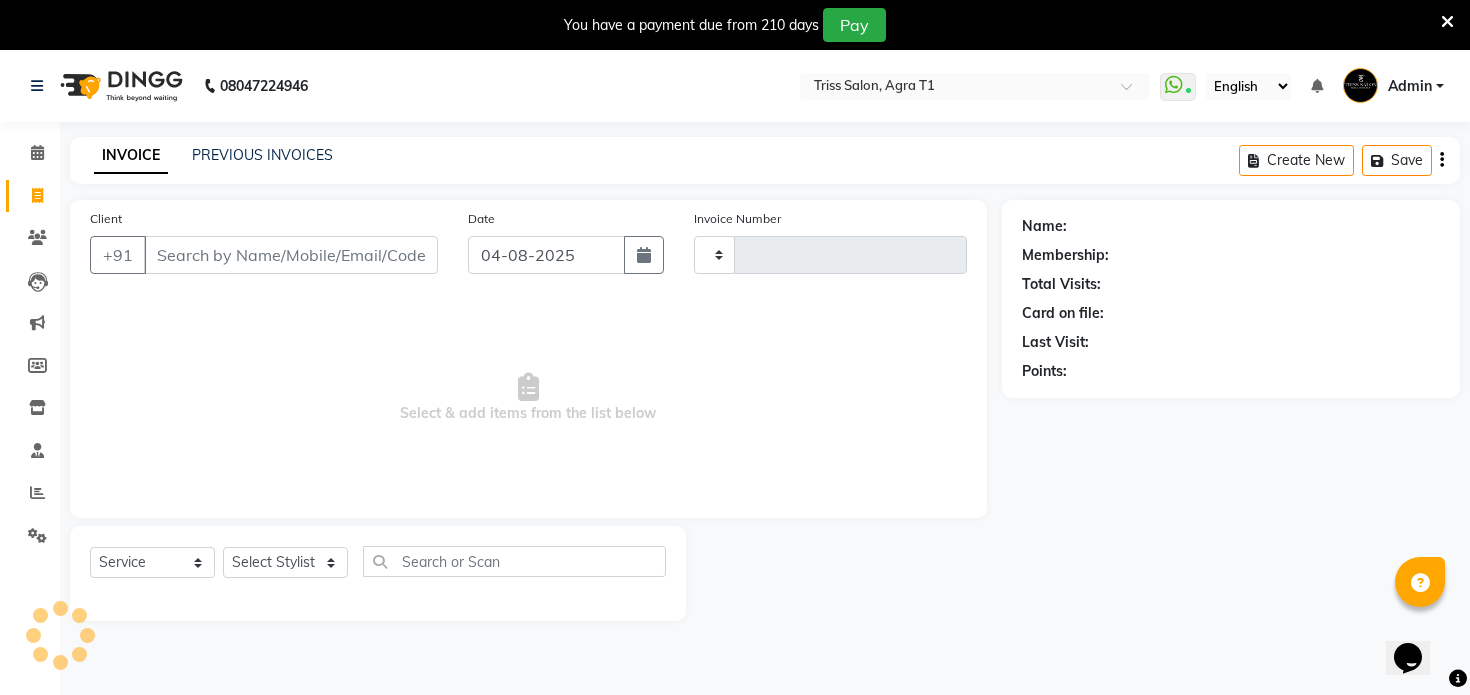 type on "5454" 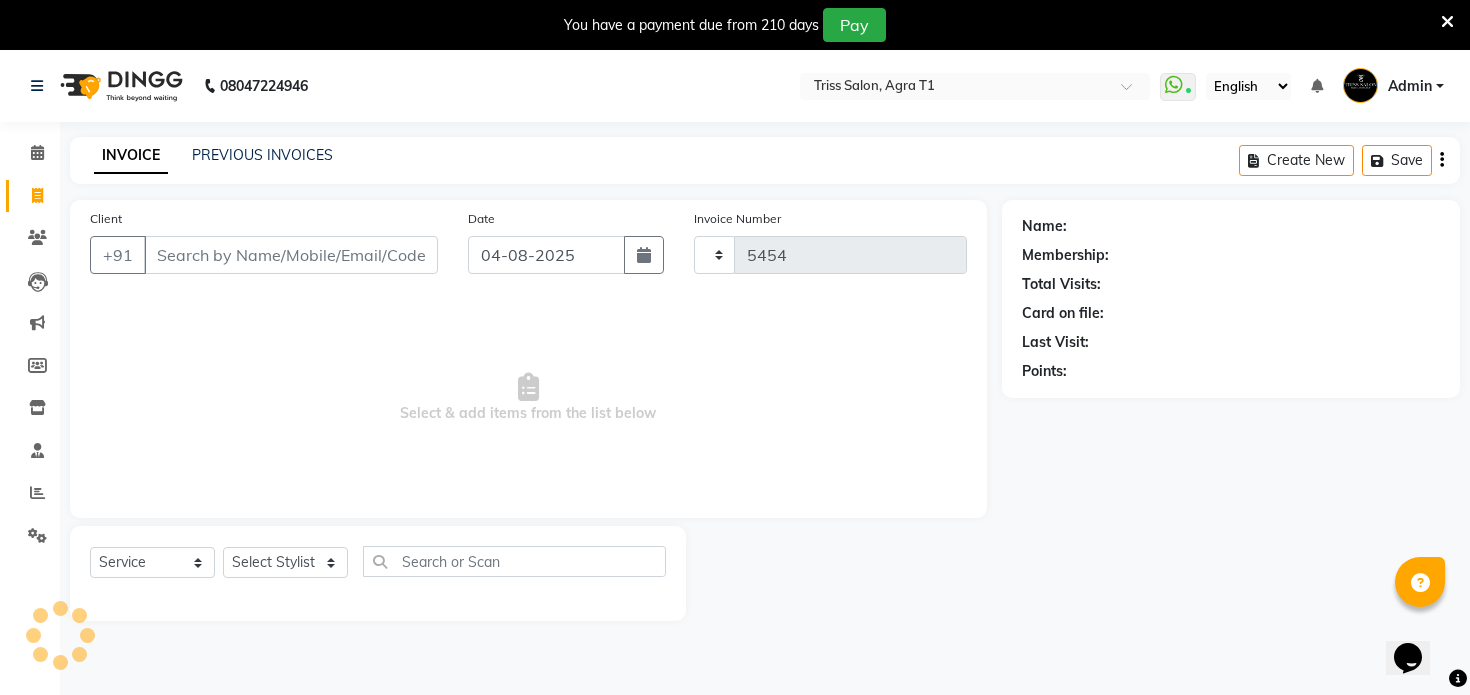 select on "4300" 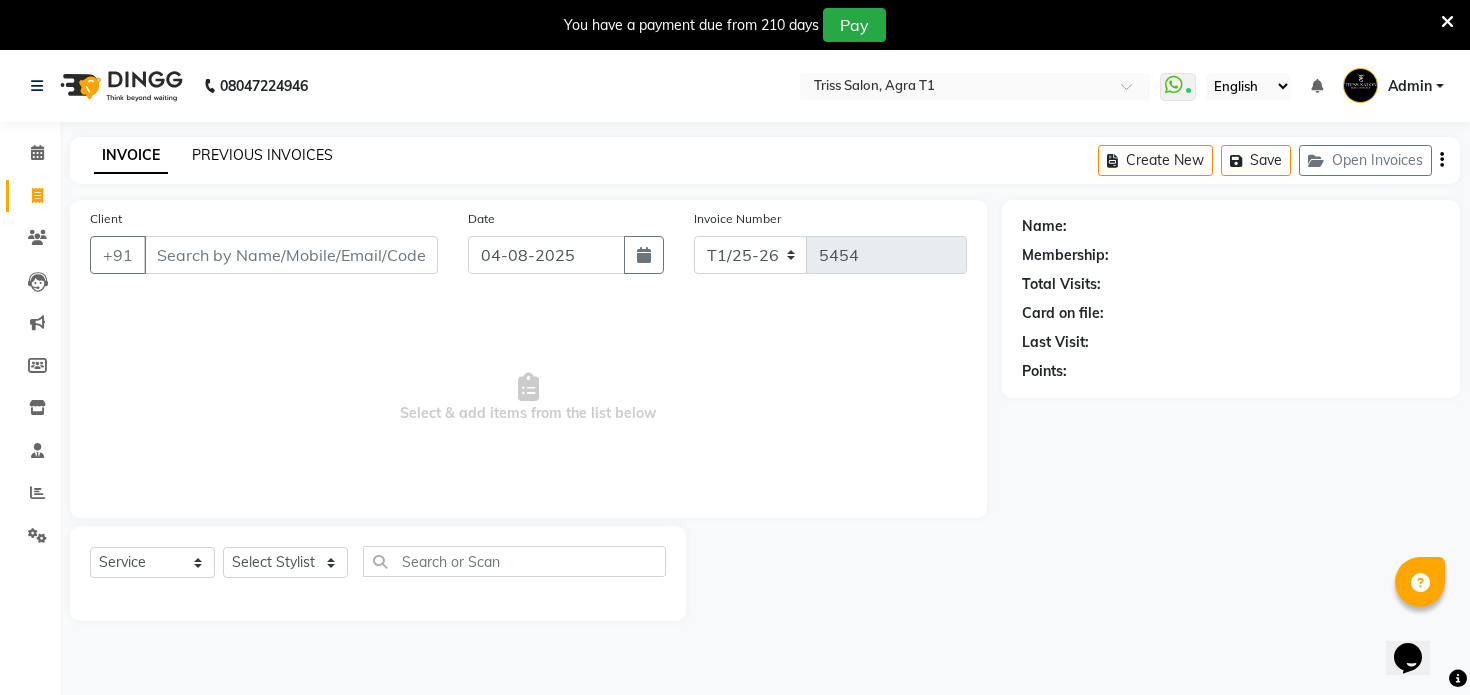 click on "PREVIOUS INVOICES" 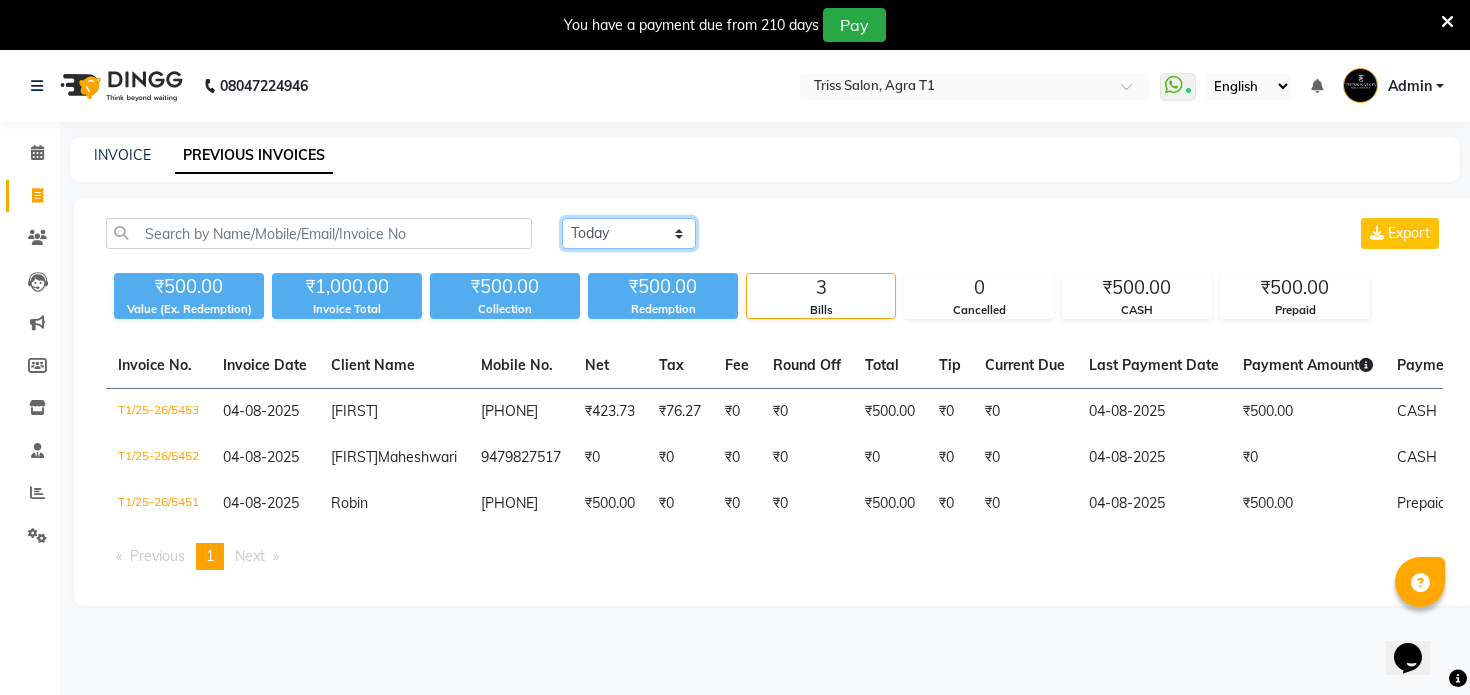 click on "Today Yesterday Custom Range" 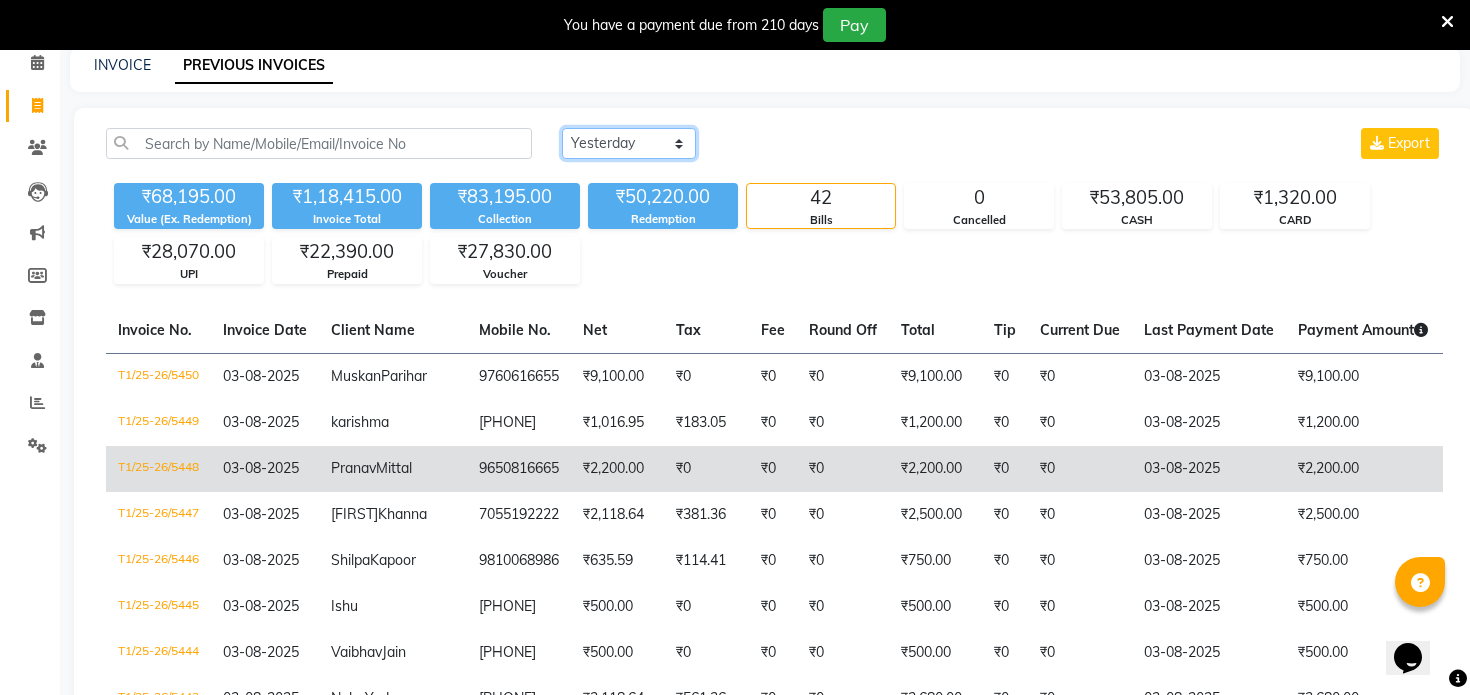 scroll, scrollTop: 91, scrollLeft: 0, axis: vertical 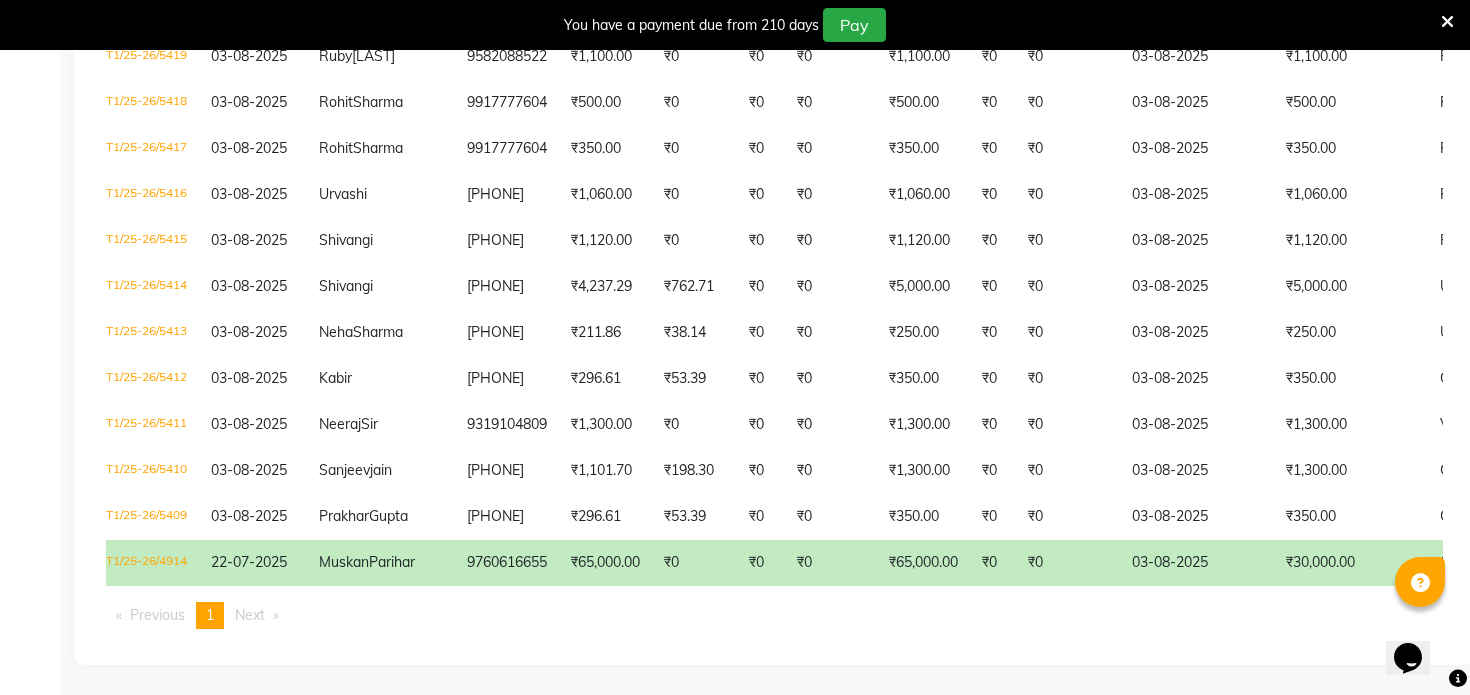 click on "₹65,000.00" 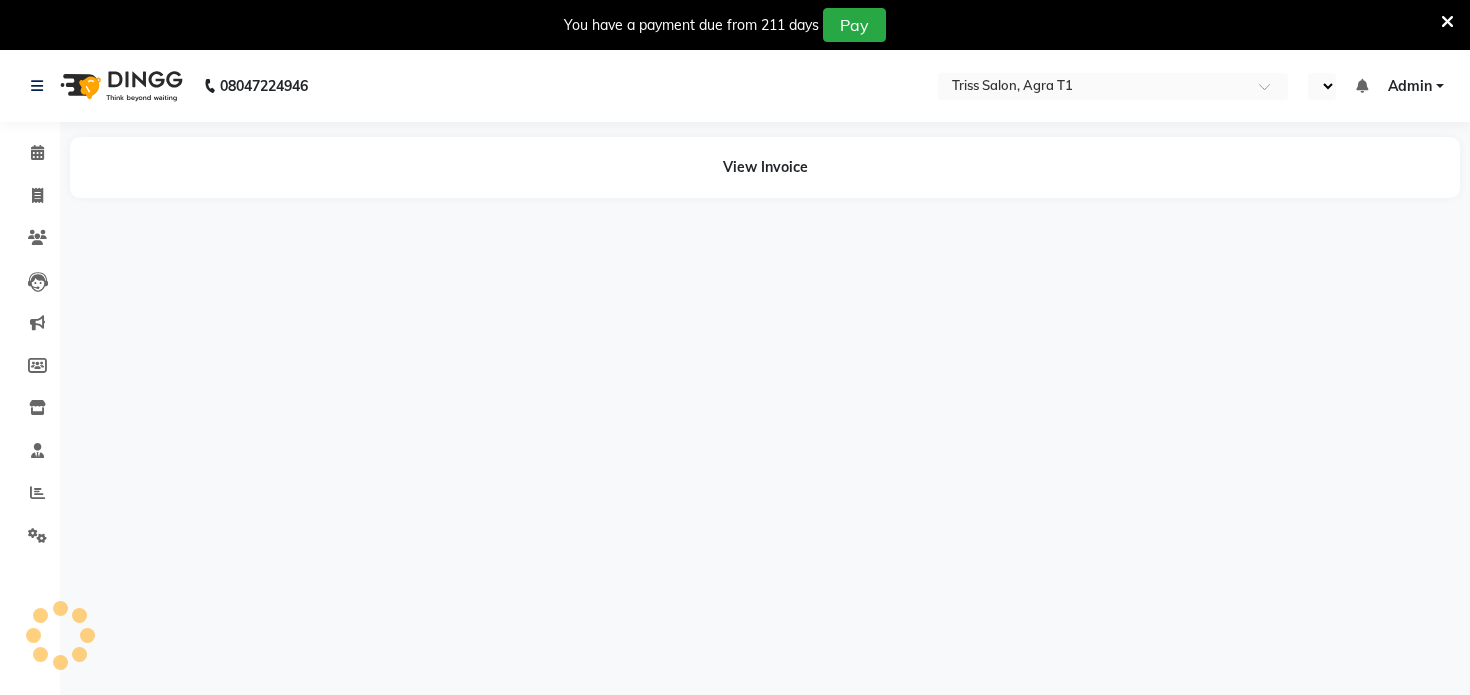 scroll, scrollTop: 0, scrollLeft: 0, axis: both 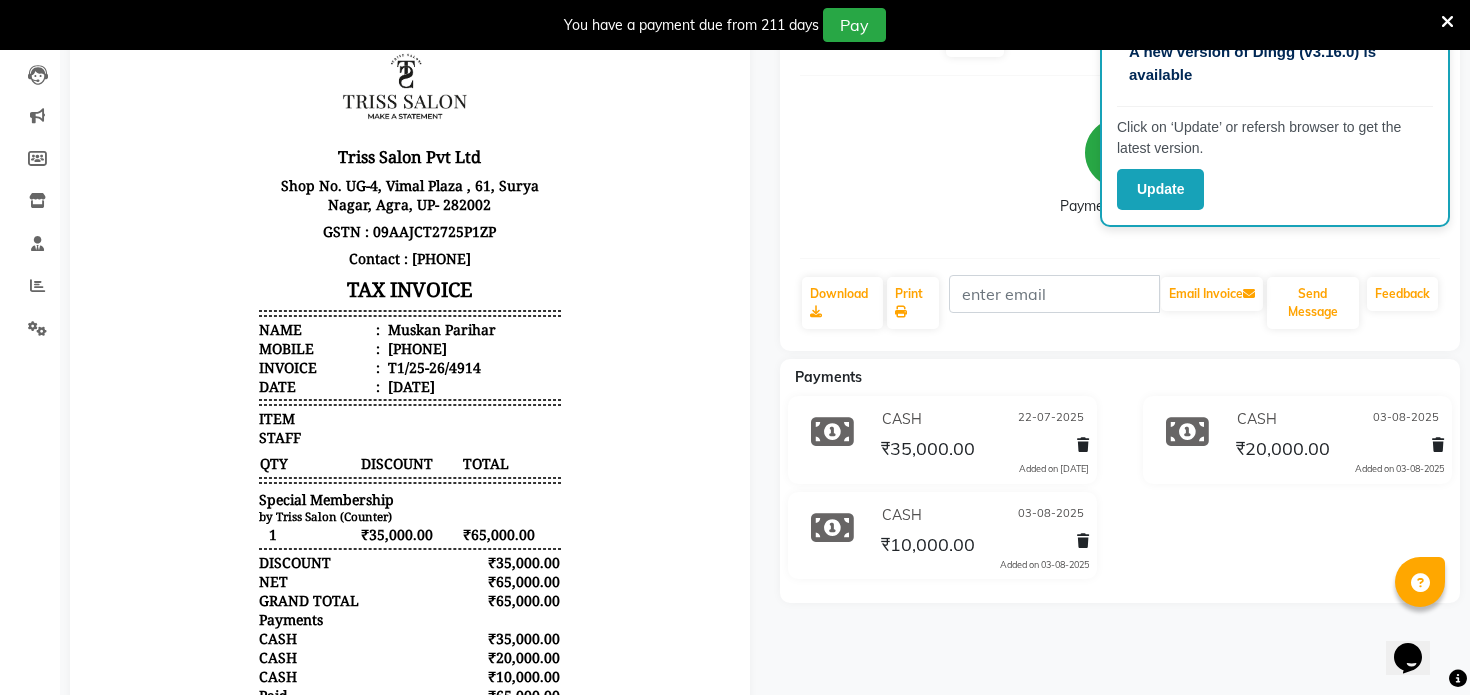 click 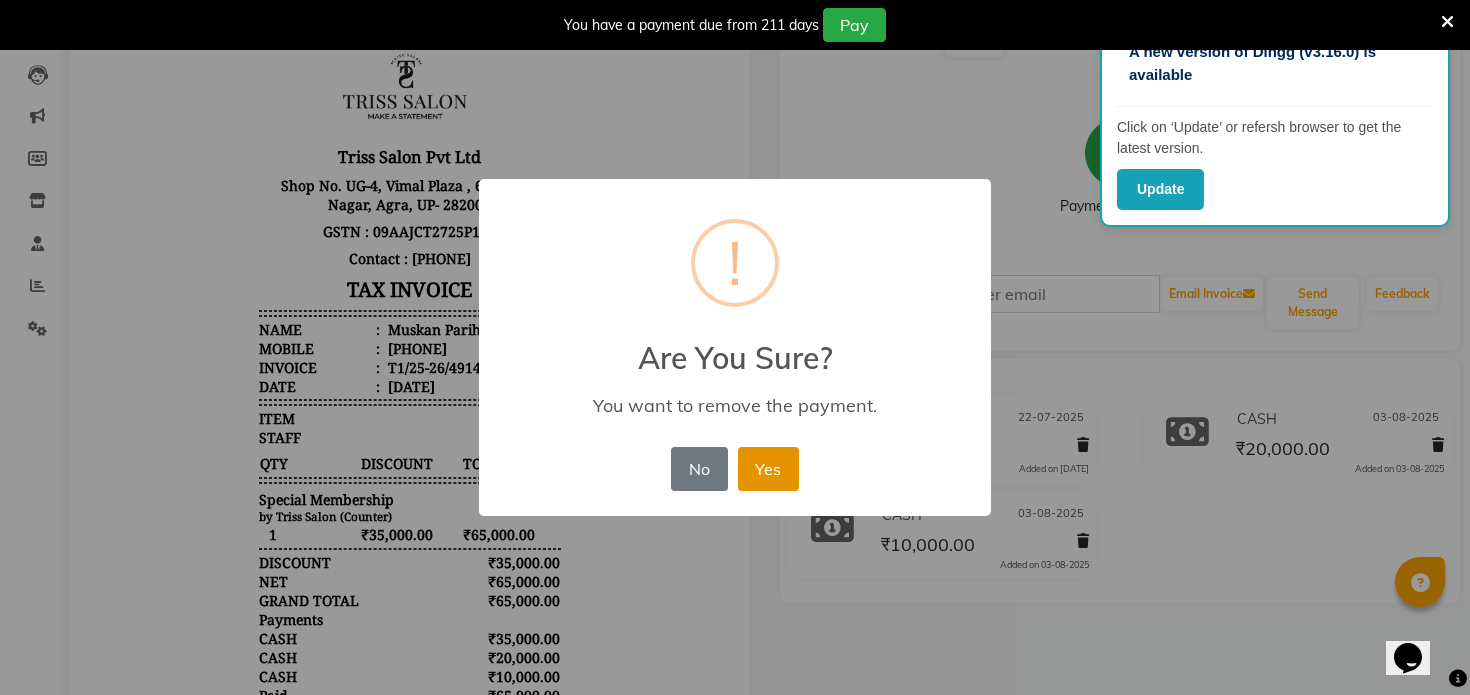 click on "Yes" at bounding box center [768, 469] 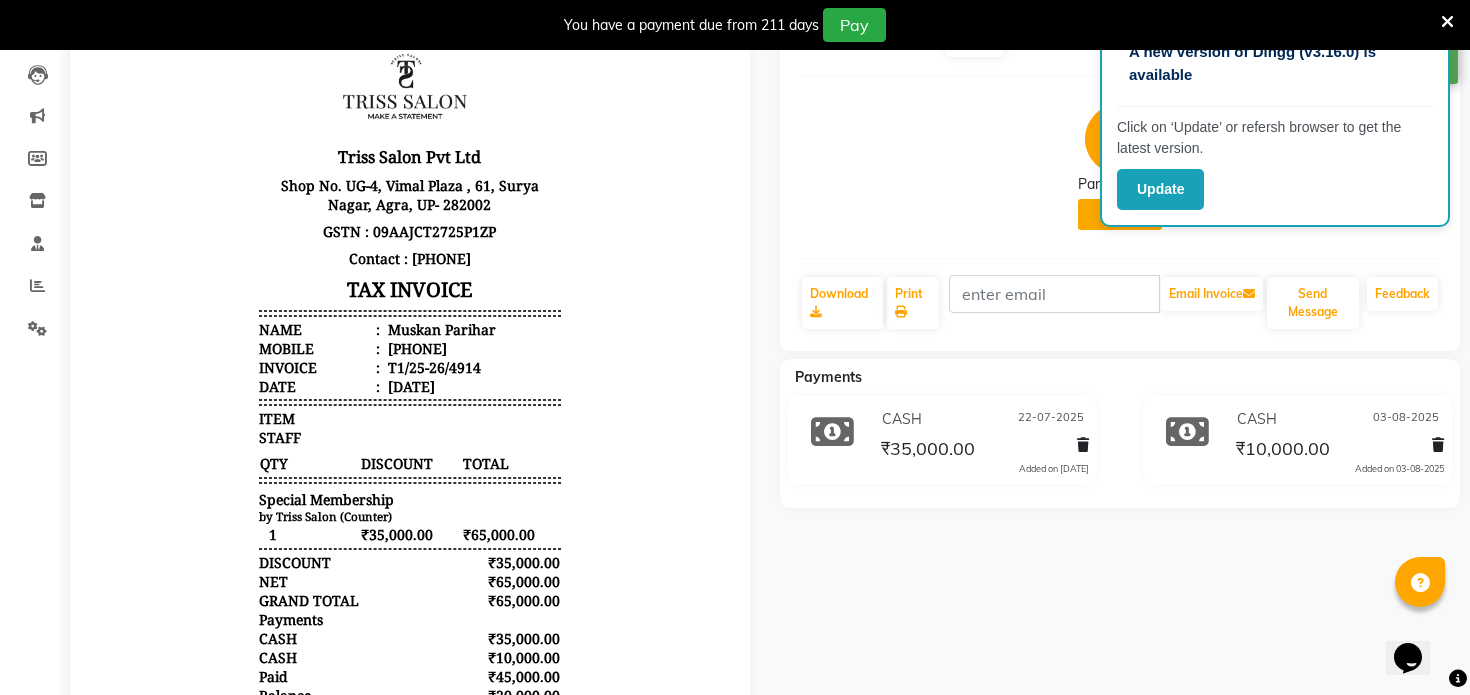 click on "Pay" 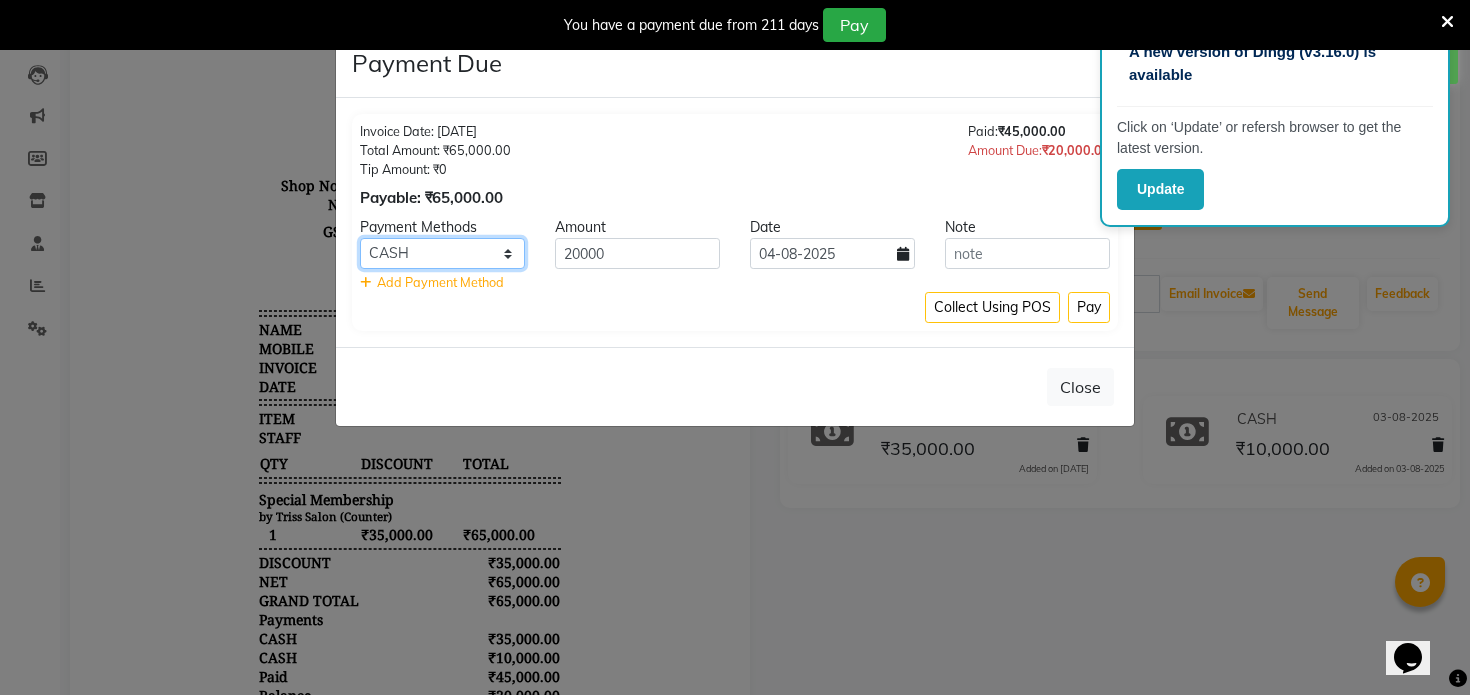 click on "PayTM CASH CARD UPI" 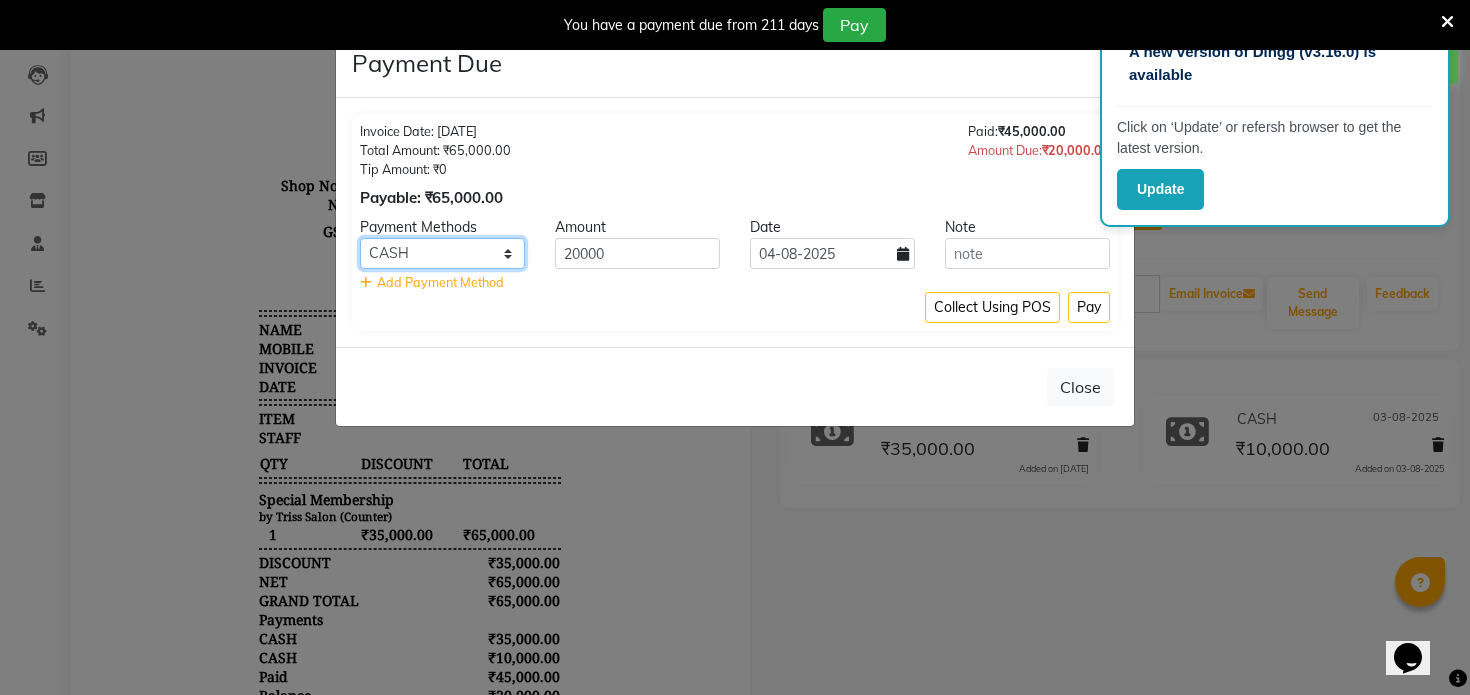 select on "8" 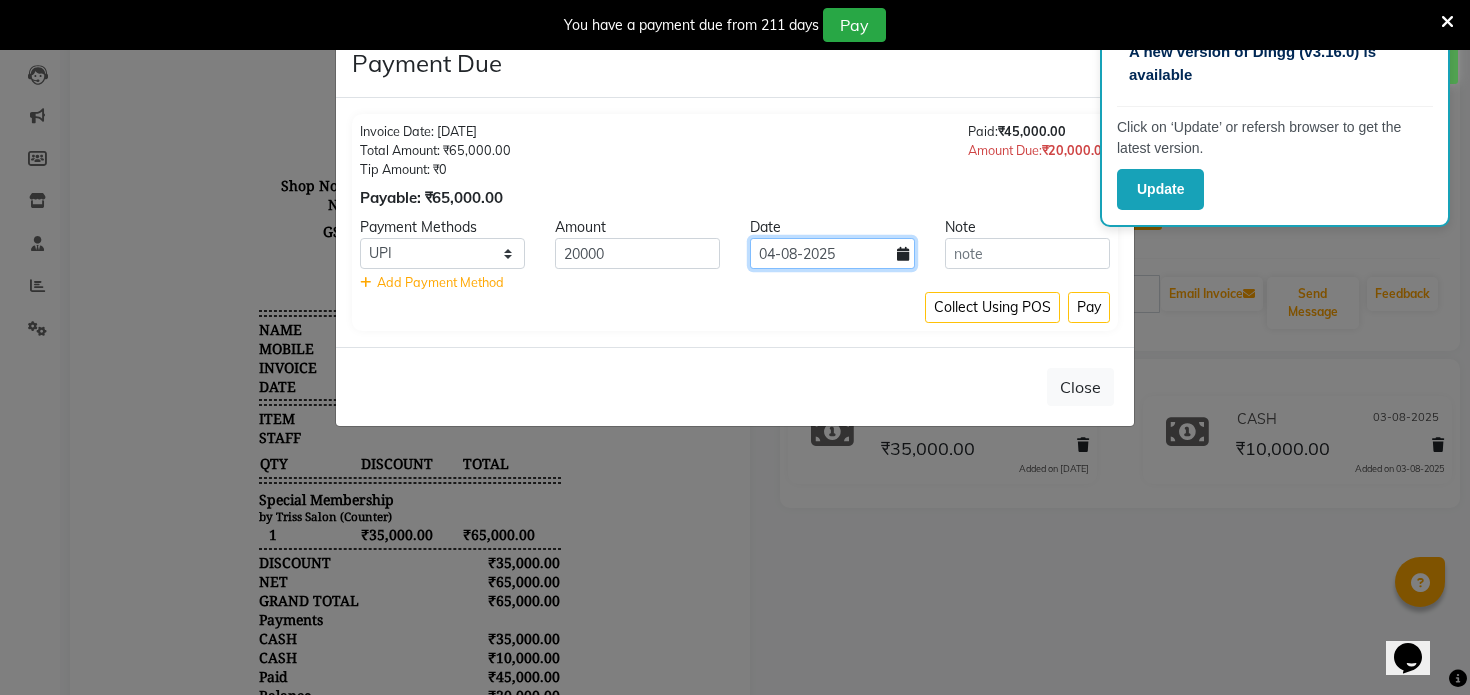 click on "04-08-2025" 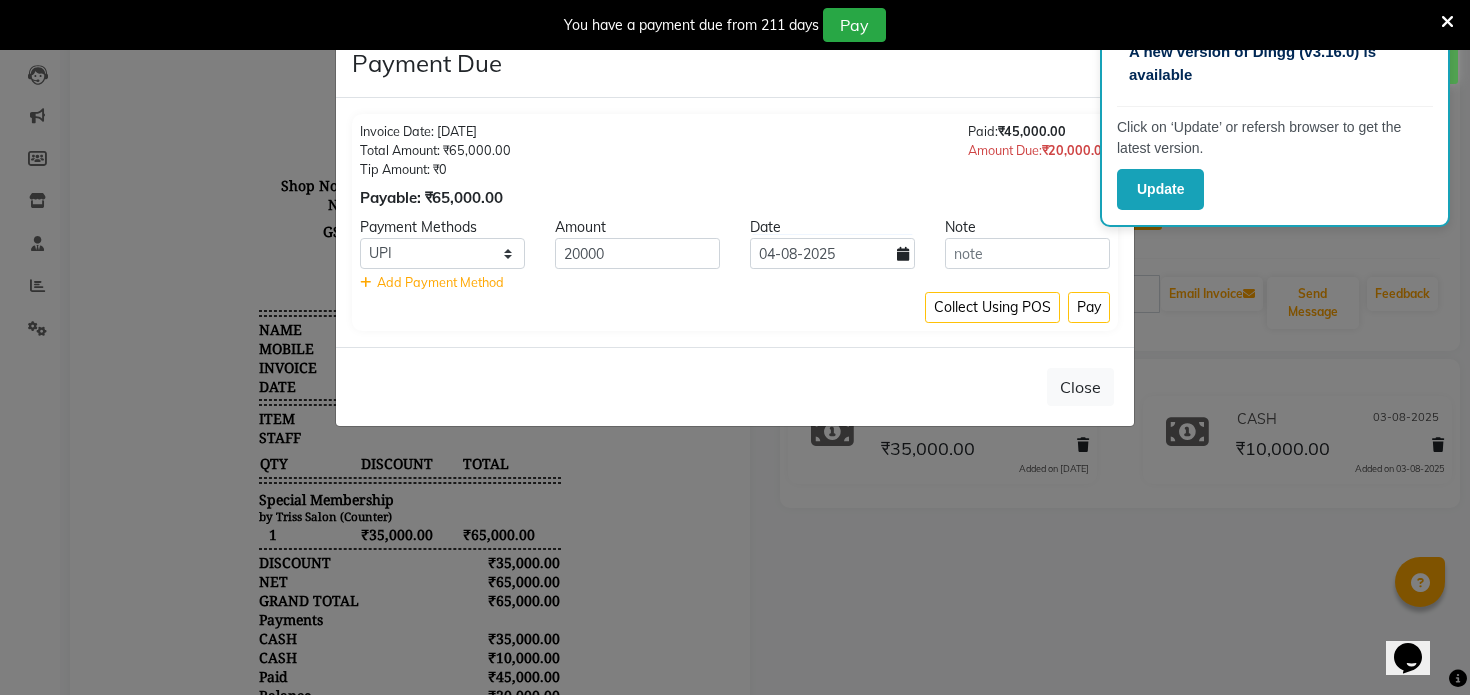 select on "8" 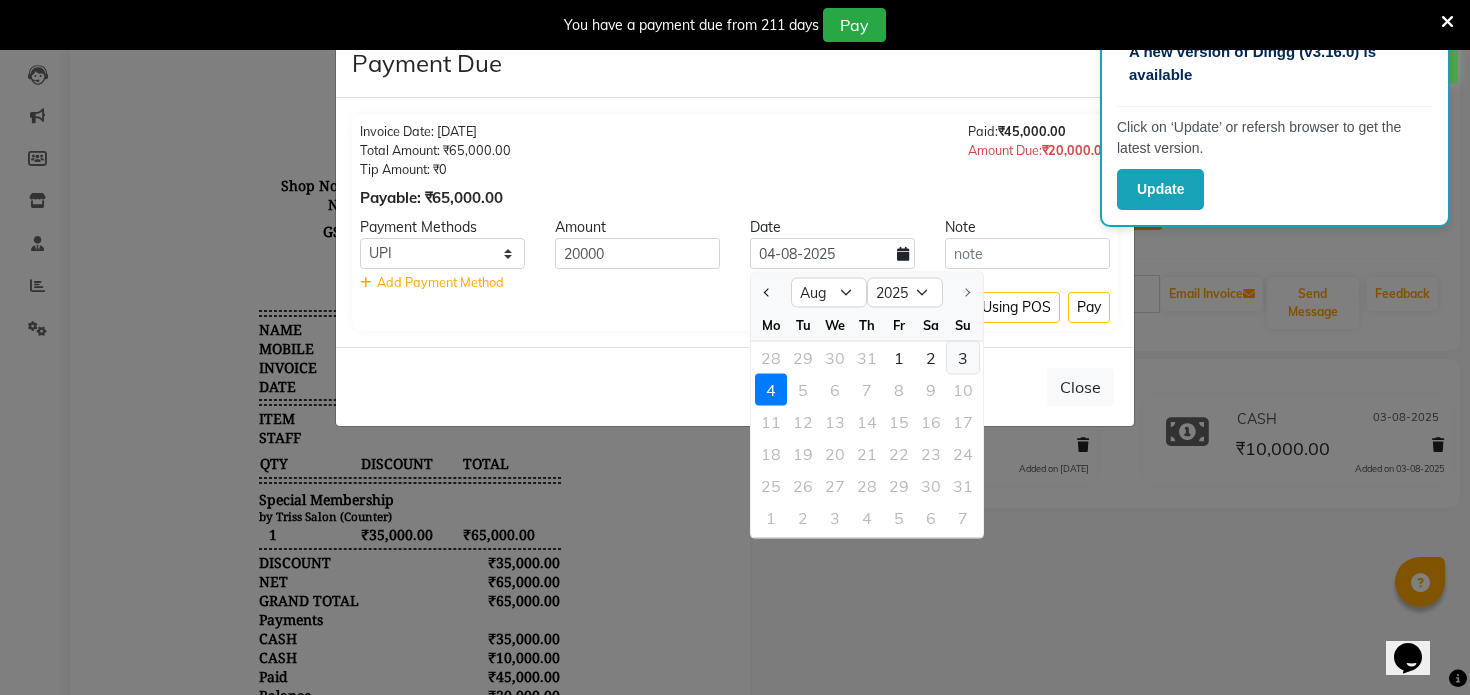 click on "3" 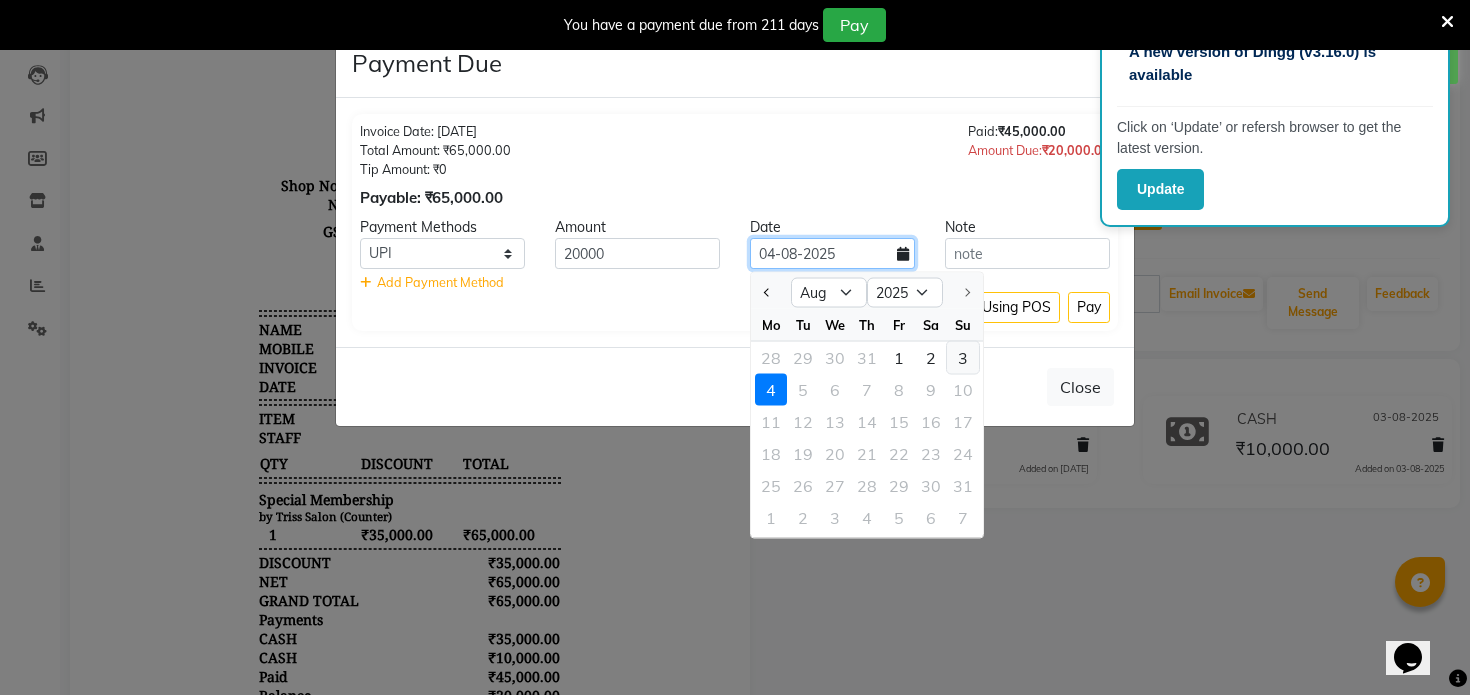 type on "03-08-2025" 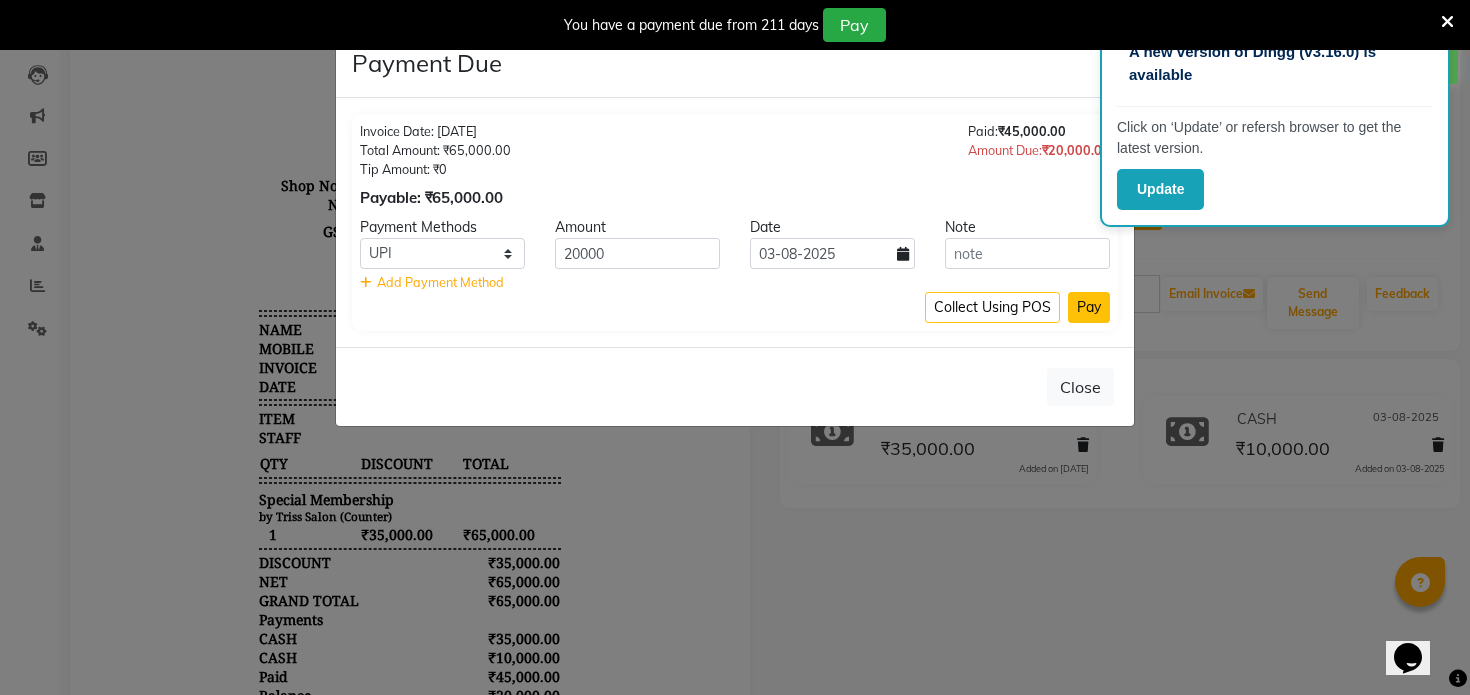 click on "Pay" 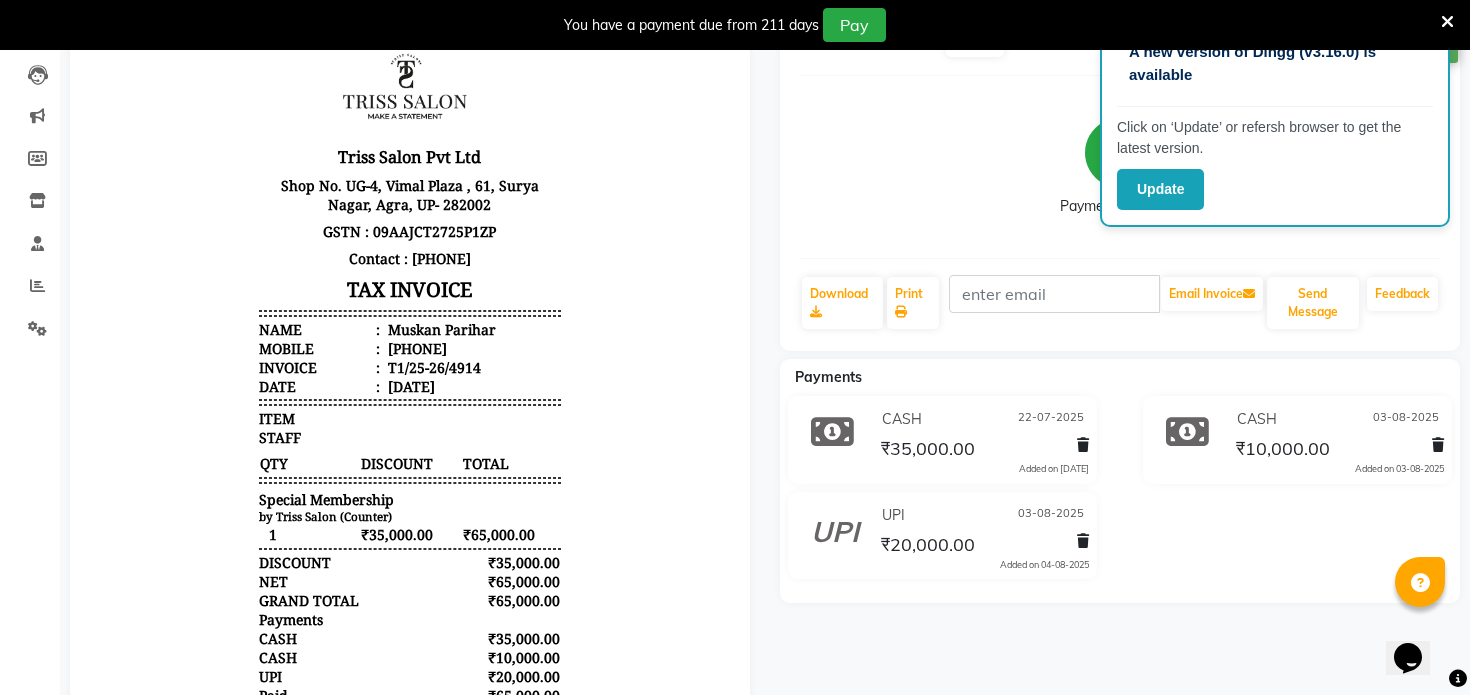 scroll, scrollTop: 0, scrollLeft: 0, axis: both 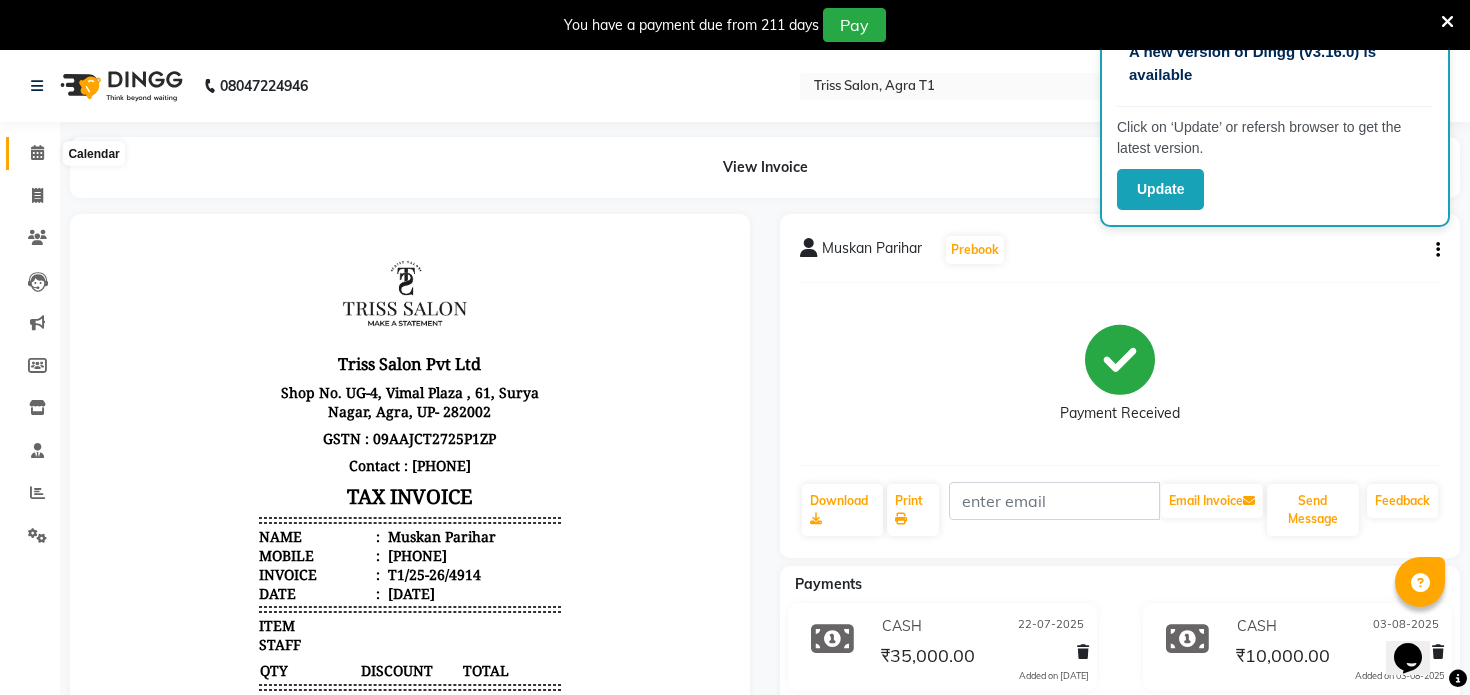click 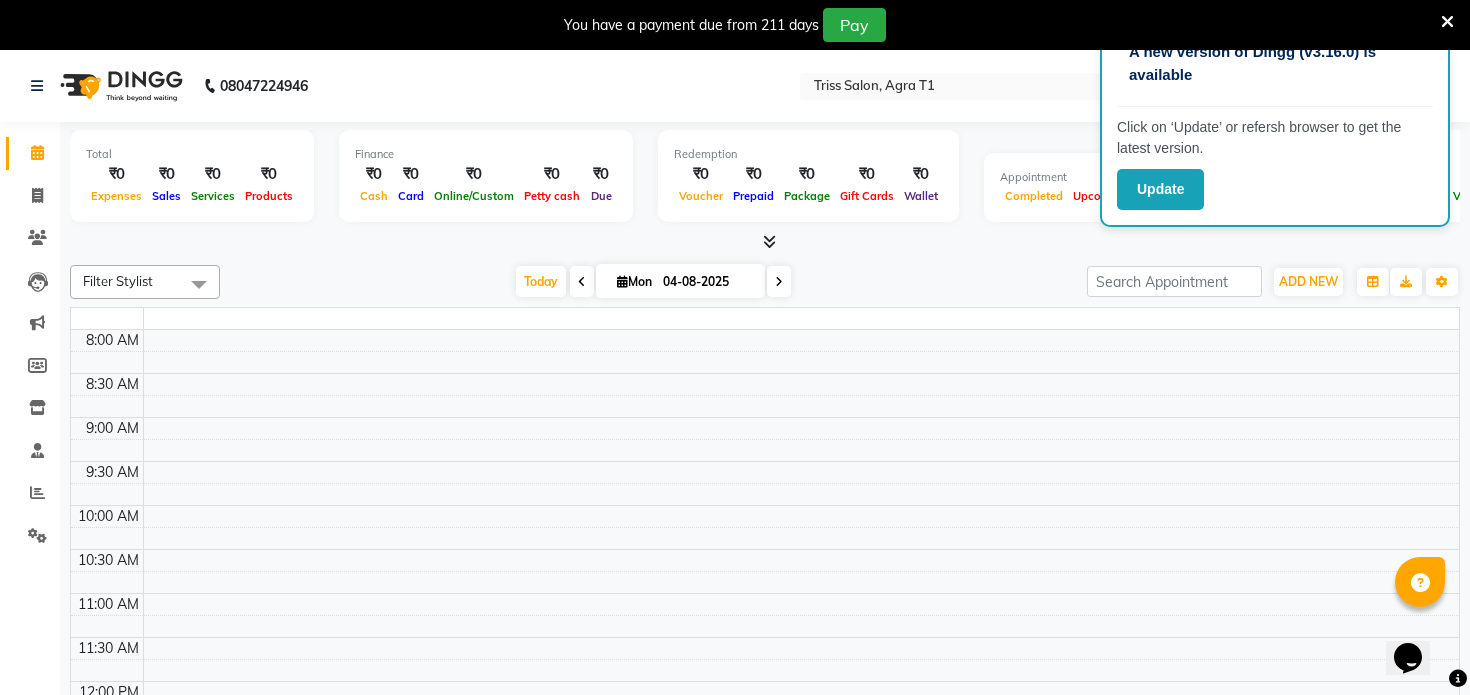 scroll, scrollTop: 0, scrollLeft: 0, axis: both 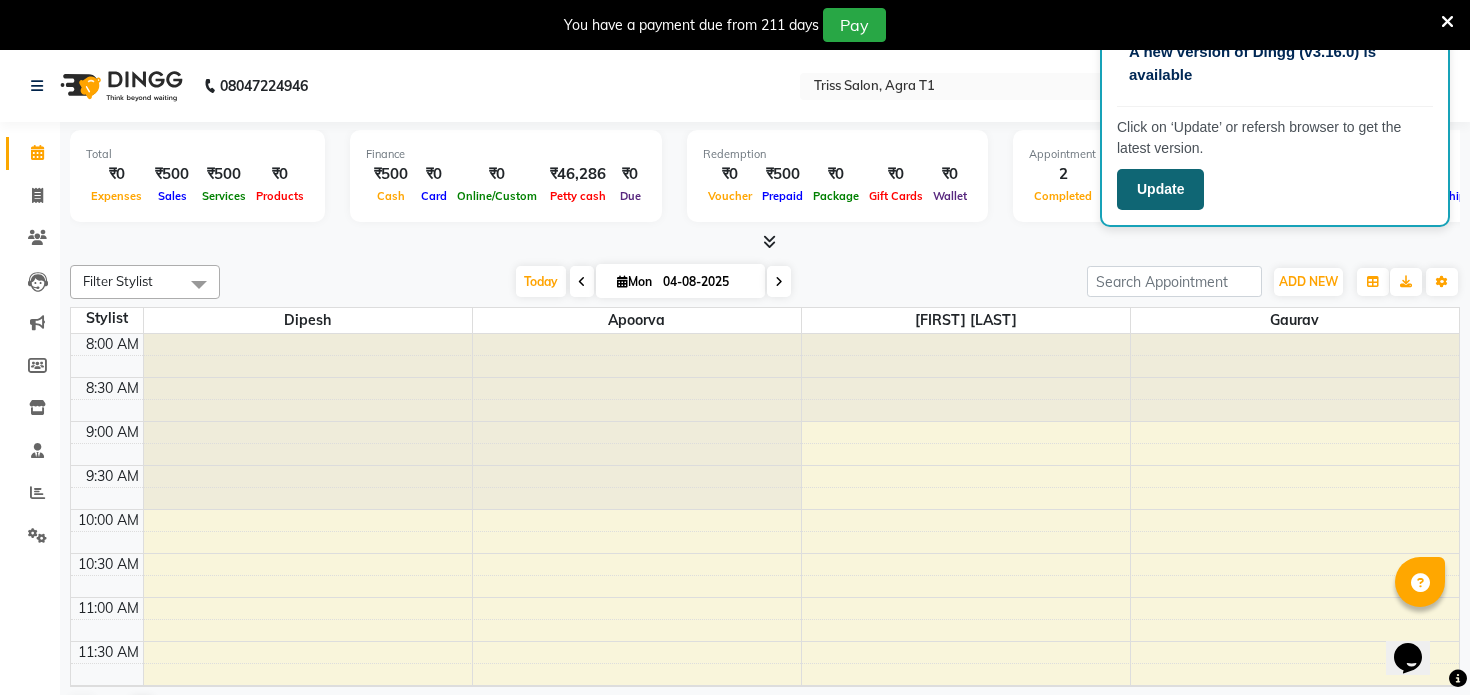 click on "Update" 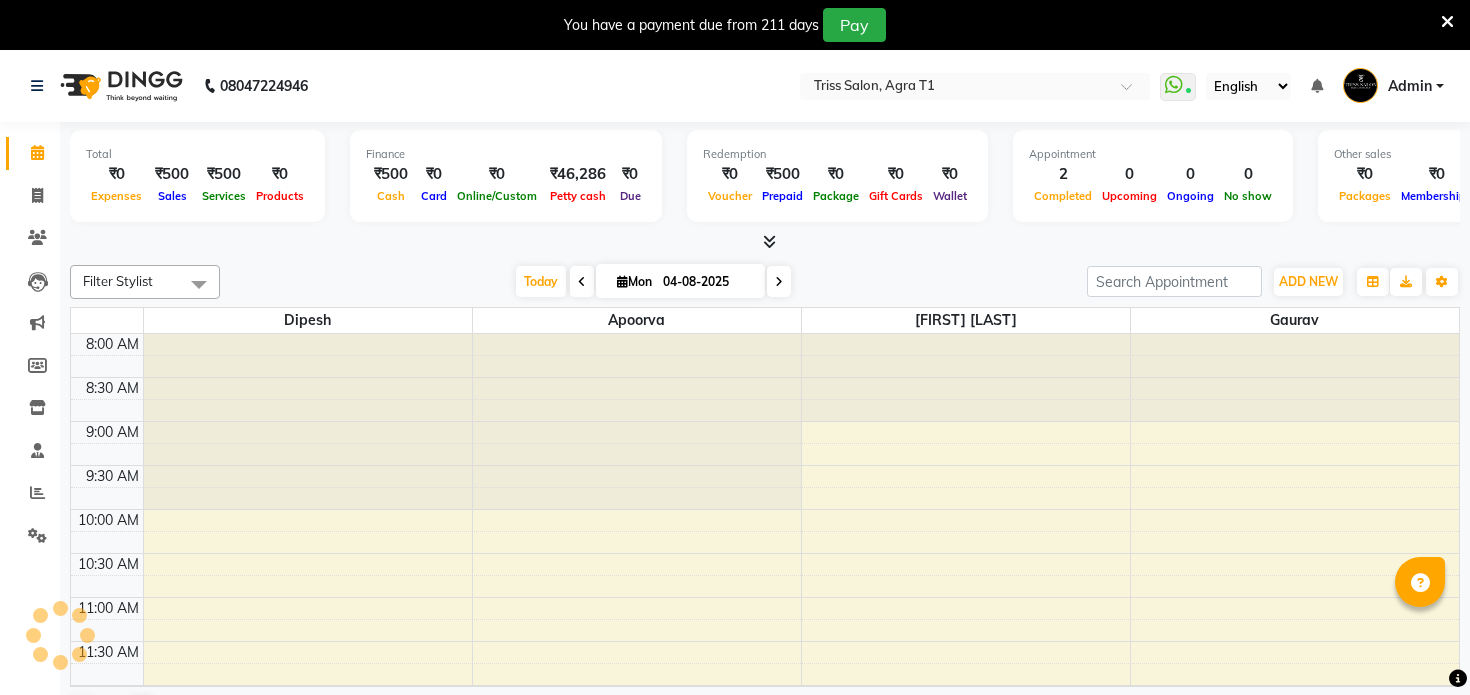 scroll, scrollTop: 0, scrollLeft: 0, axis: both 